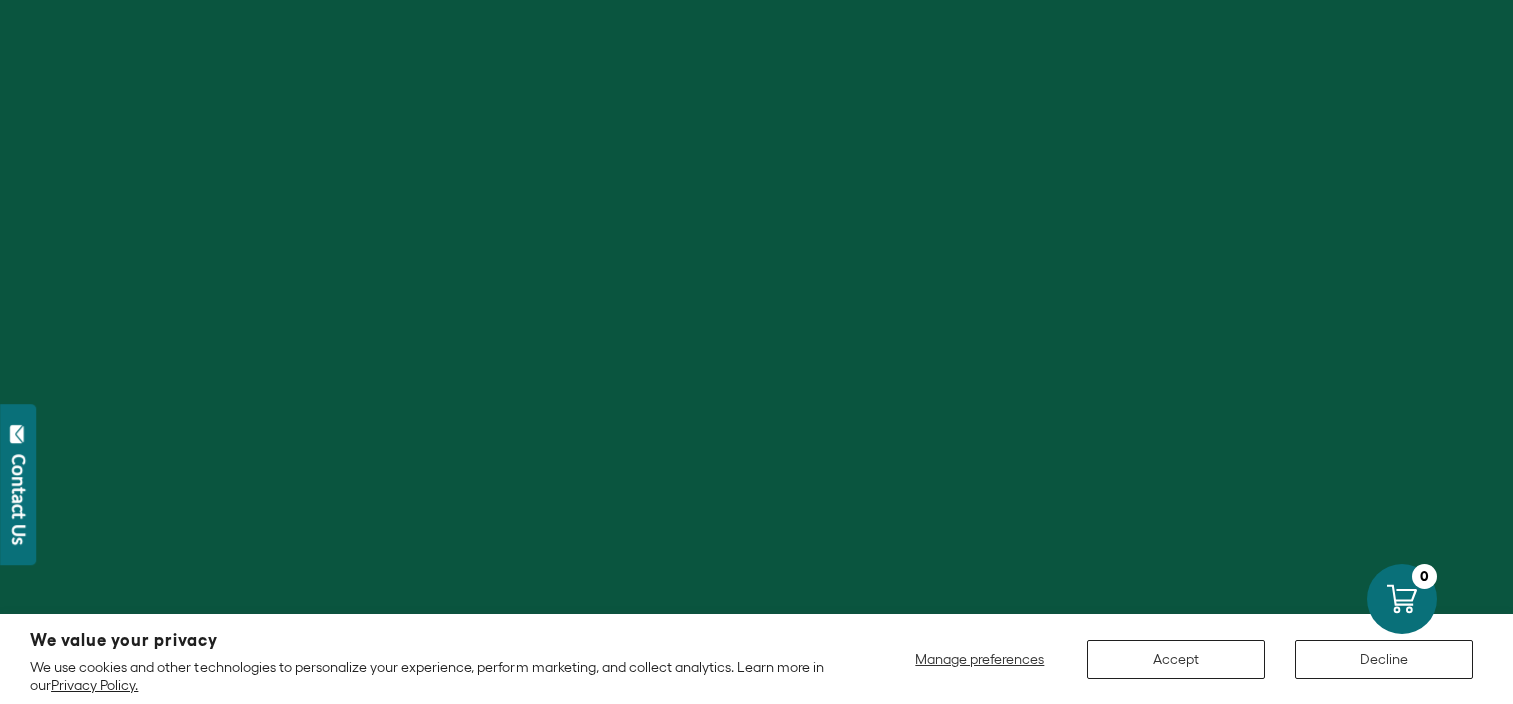 scroll, scrollTop: 0, scrollLeft: 0, axis: both 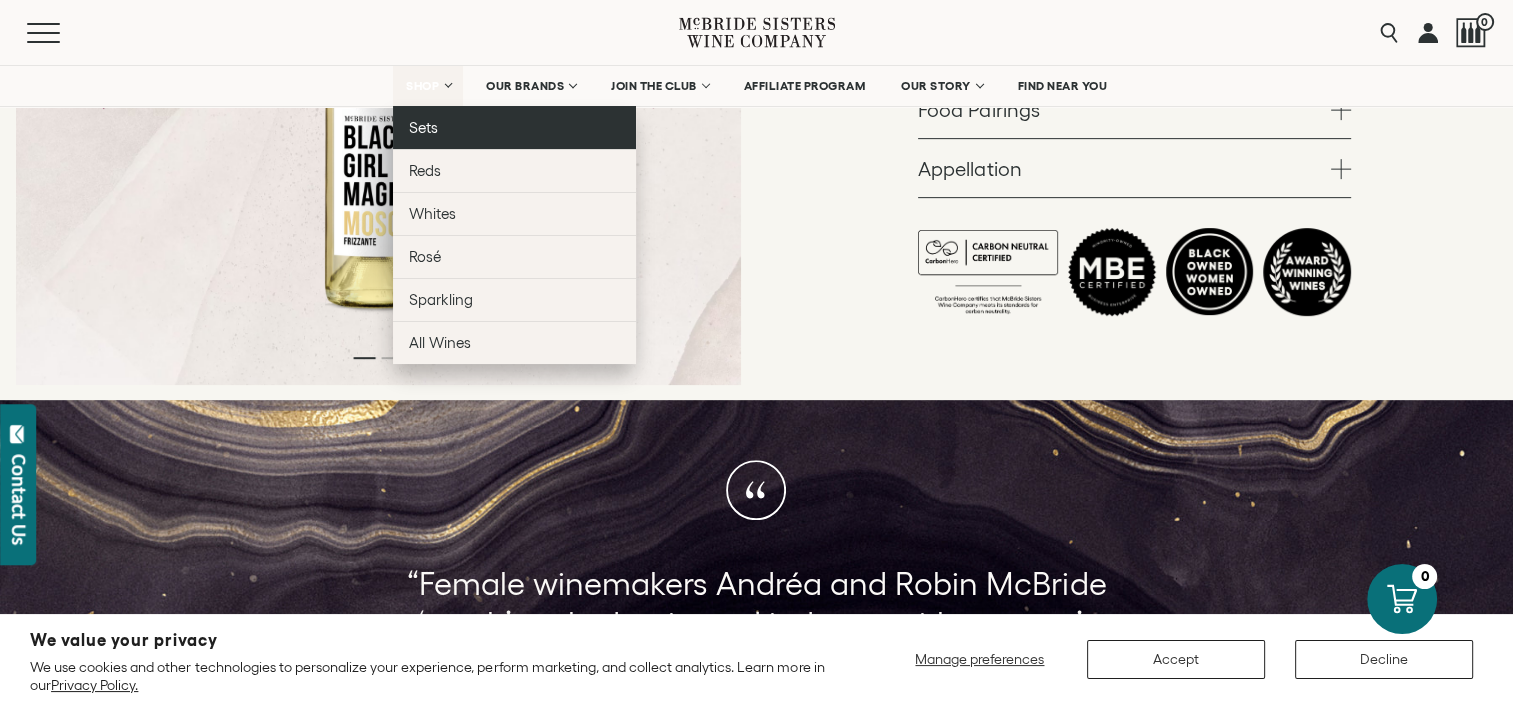 click on "Sets" at bounding box center (423, 127) 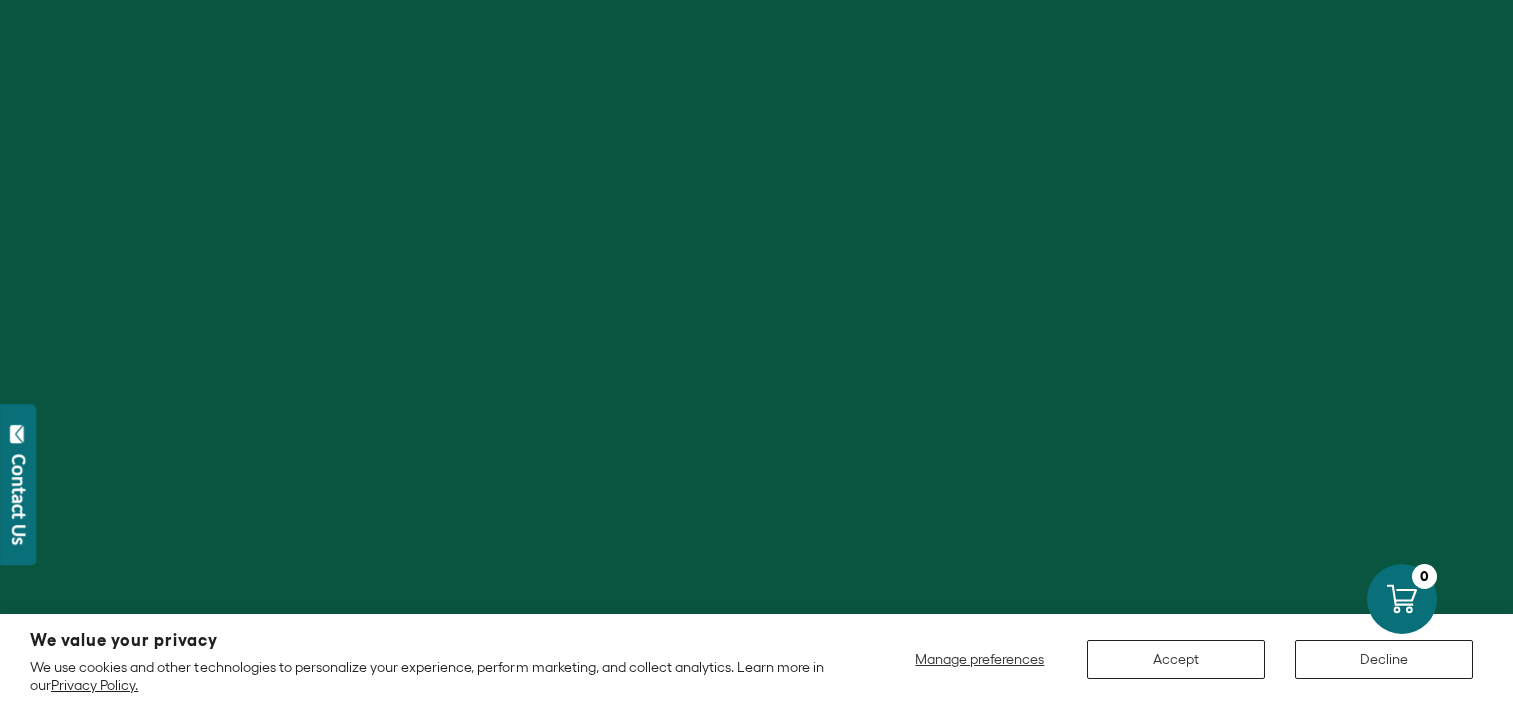 scroll, scrollTop: 0, scrollLeft: 0, axis: both 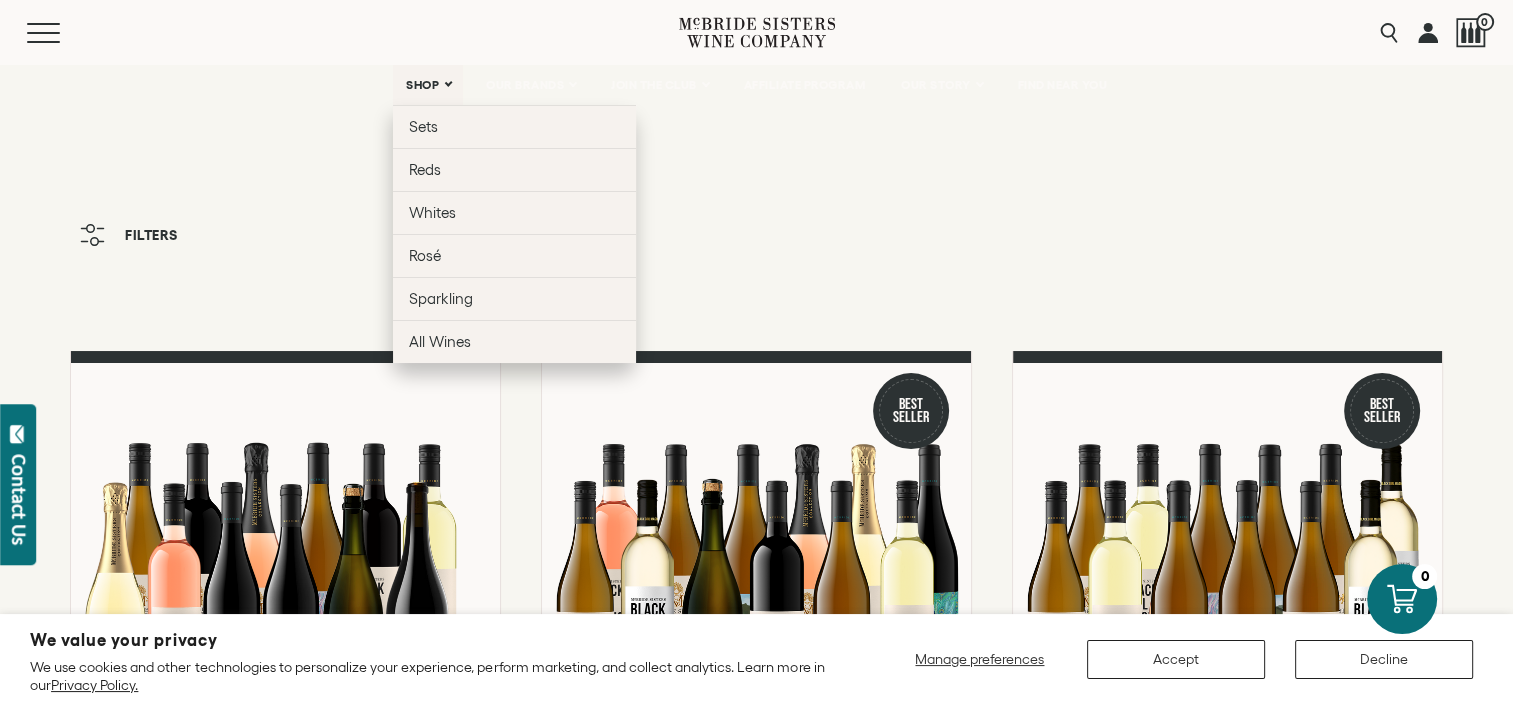 click on "SHOP" at bounding box center (423, 85) 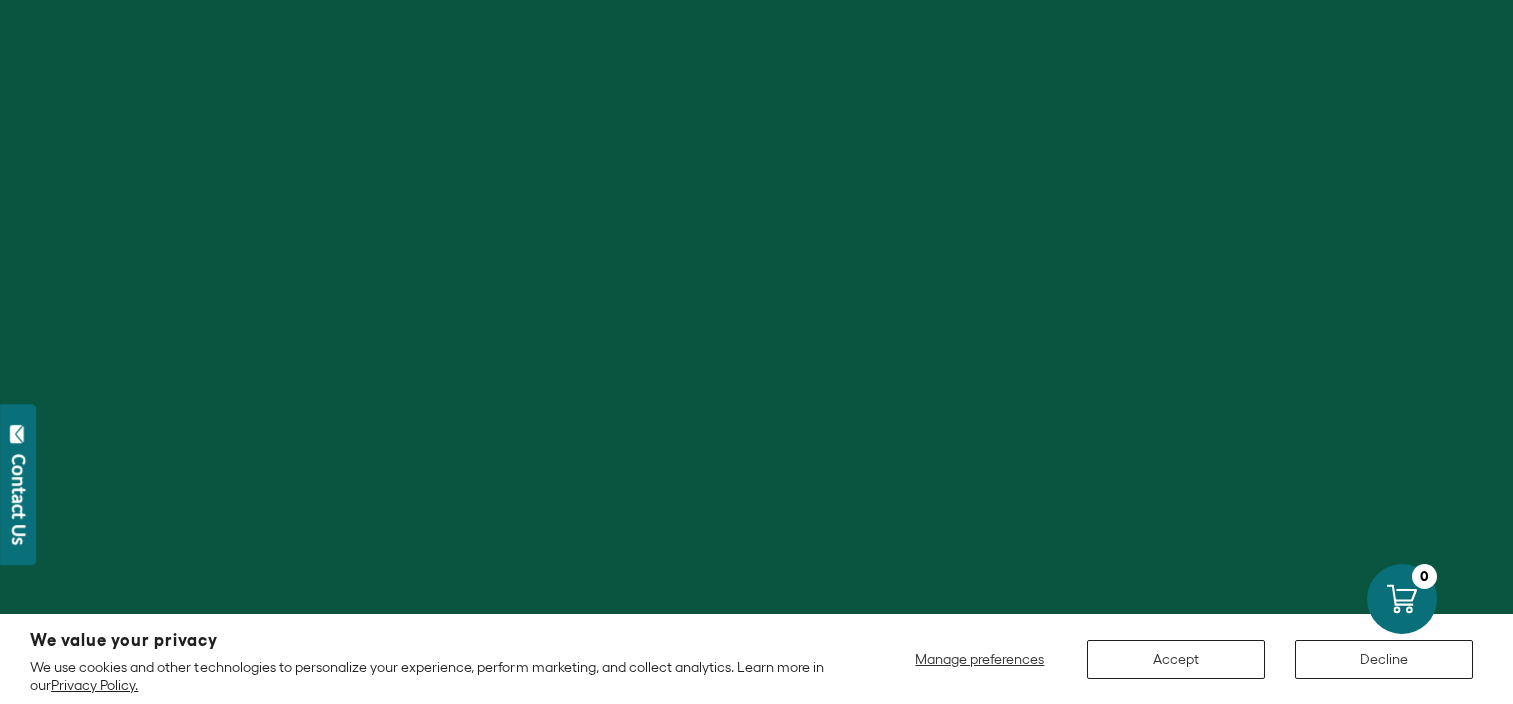 scroll, scrollTop: 0, scrollLeft: 0, axis: both 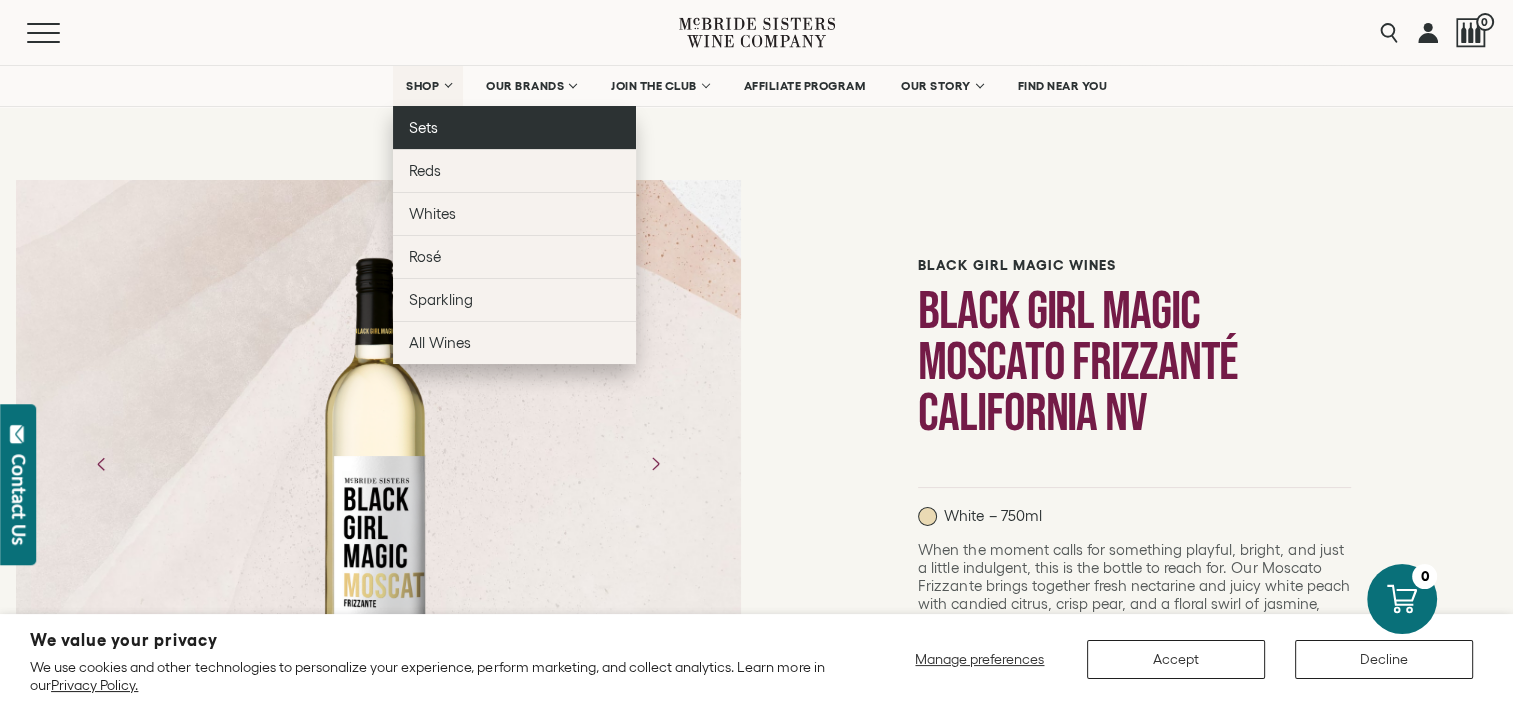 click on "Sets" at bounding box center (514, 127) 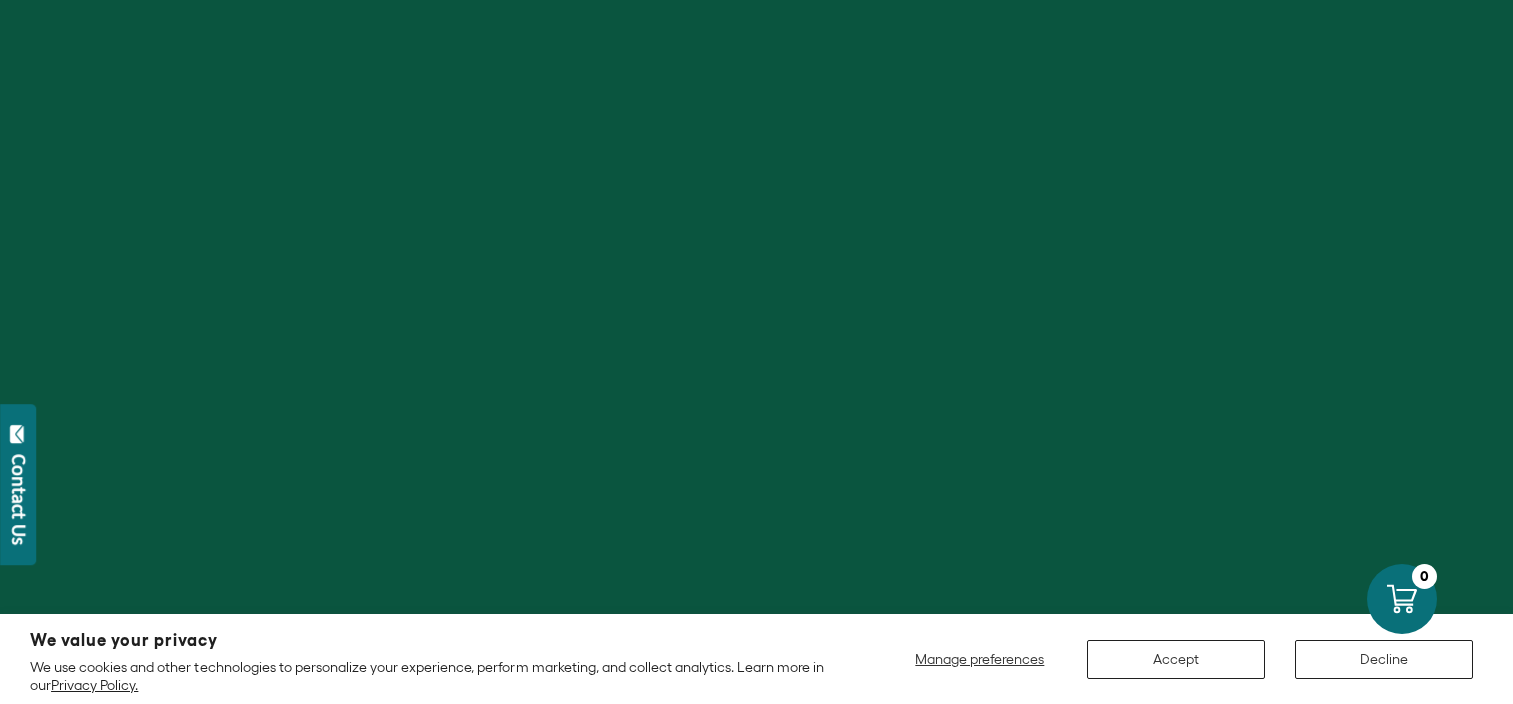 scroll, scrollTop: 0, scrollLeft: 0, axis: both 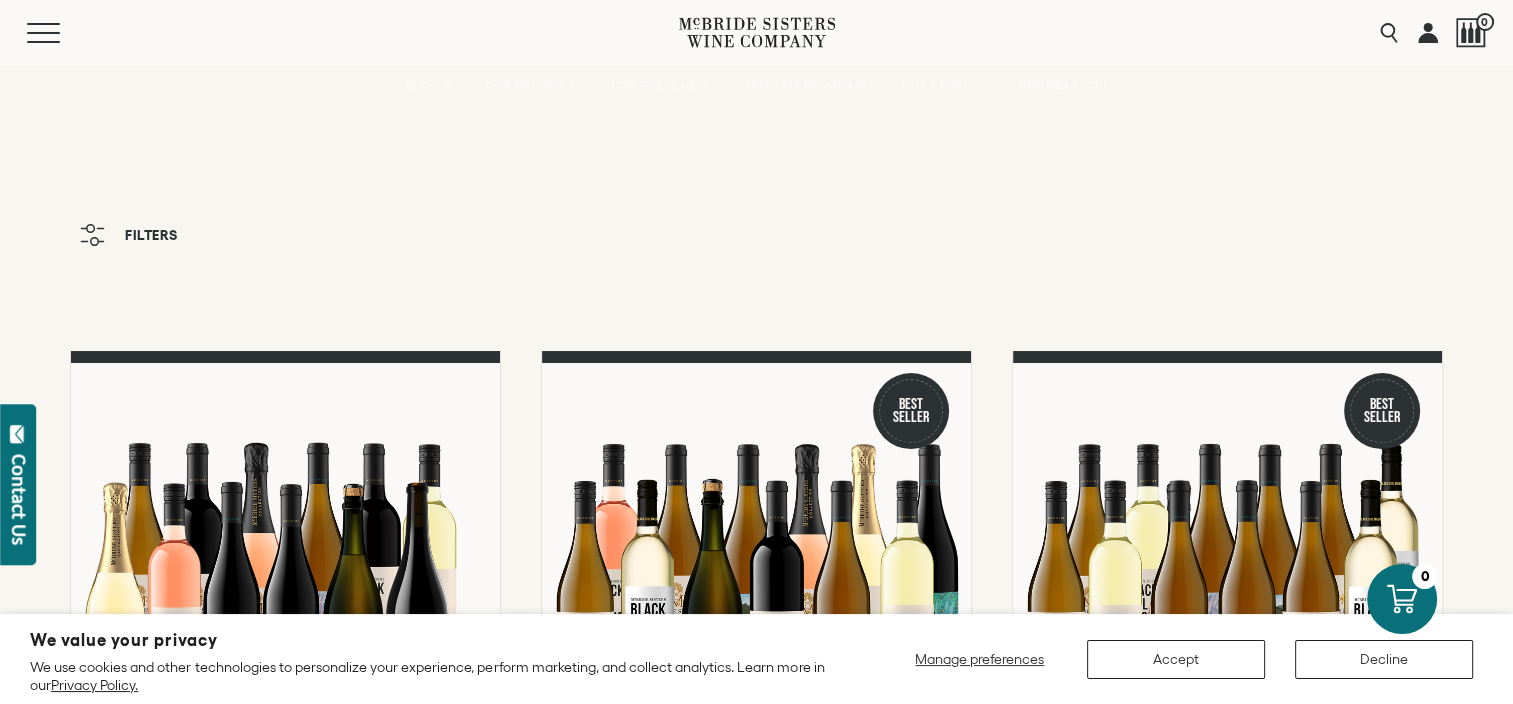 click 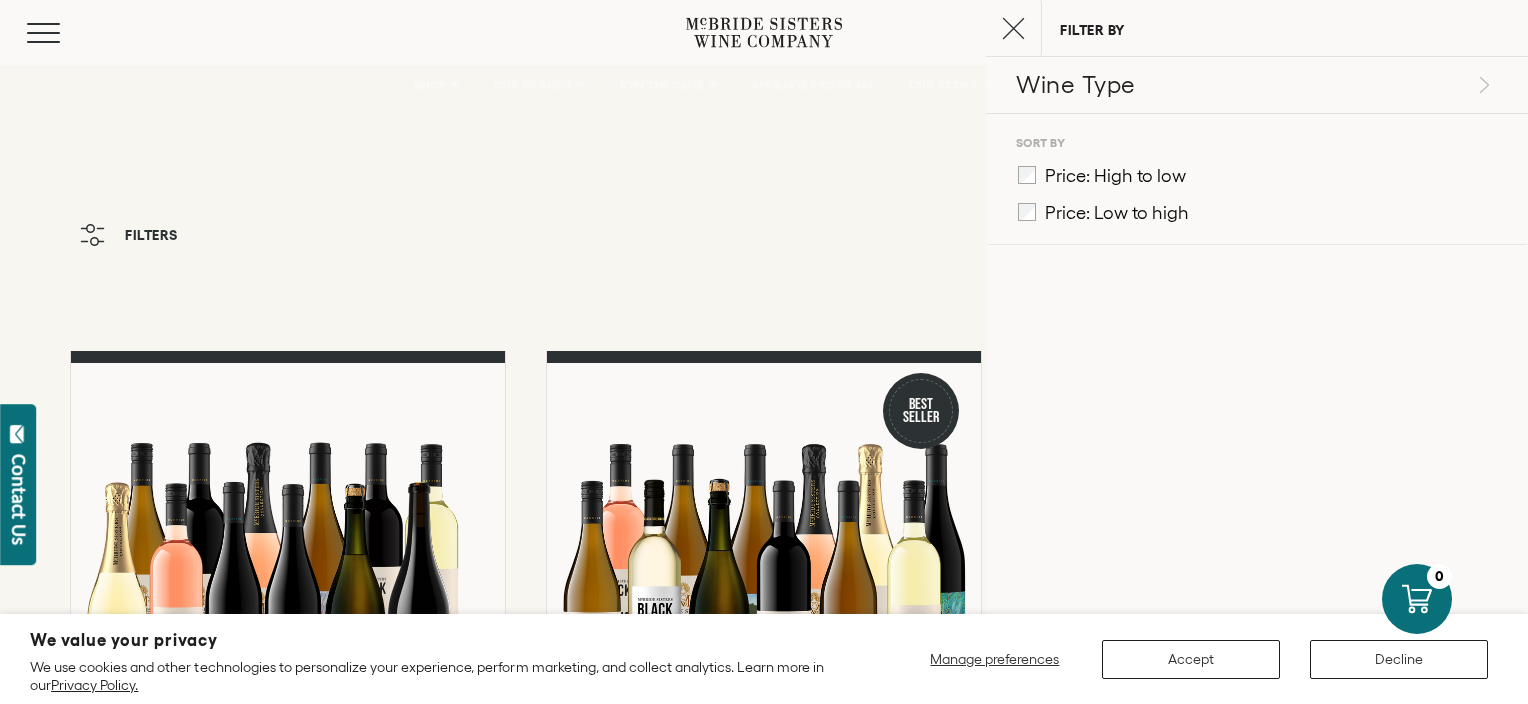 click on "Price: Low to high" at bounding box center [1103, 211] 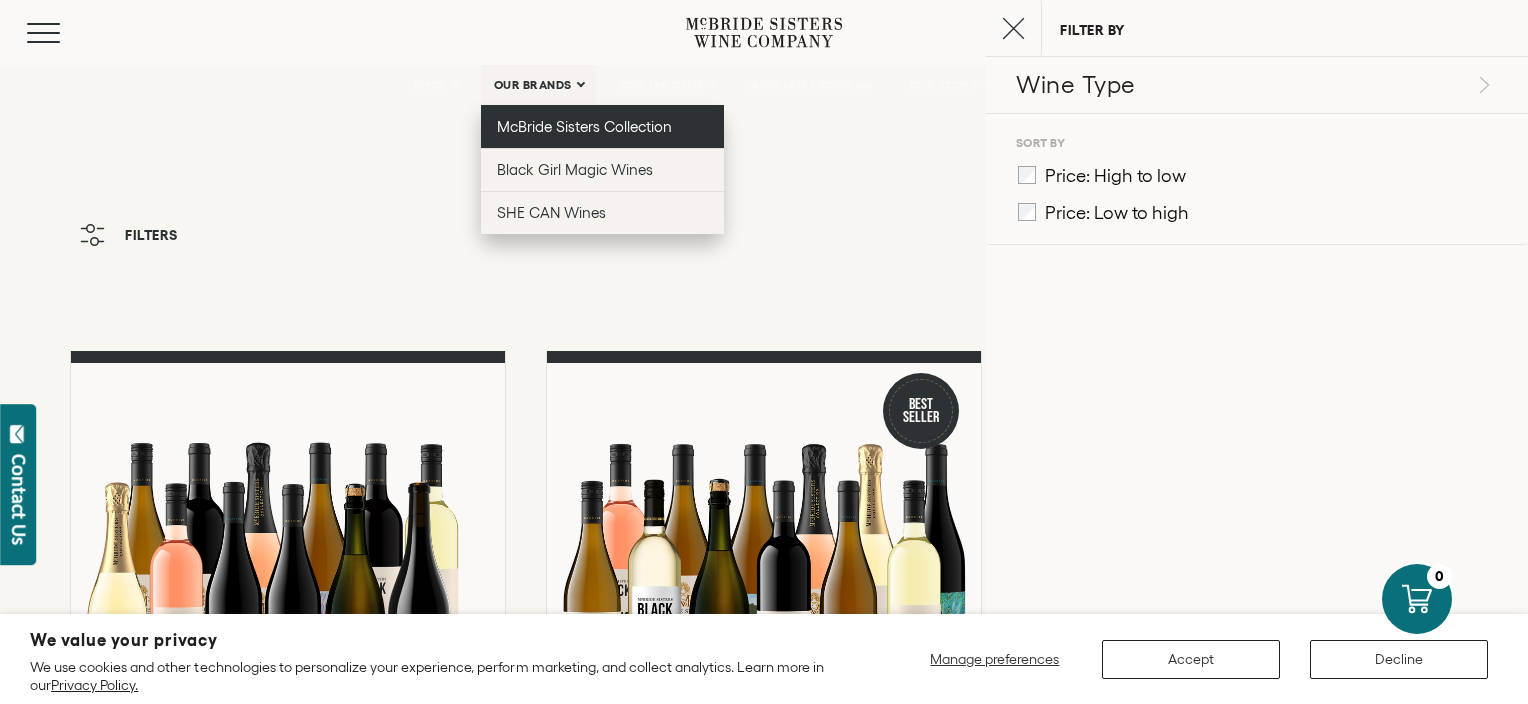 click on "McBride Sisters Collection" at bounding box center [602, 126] 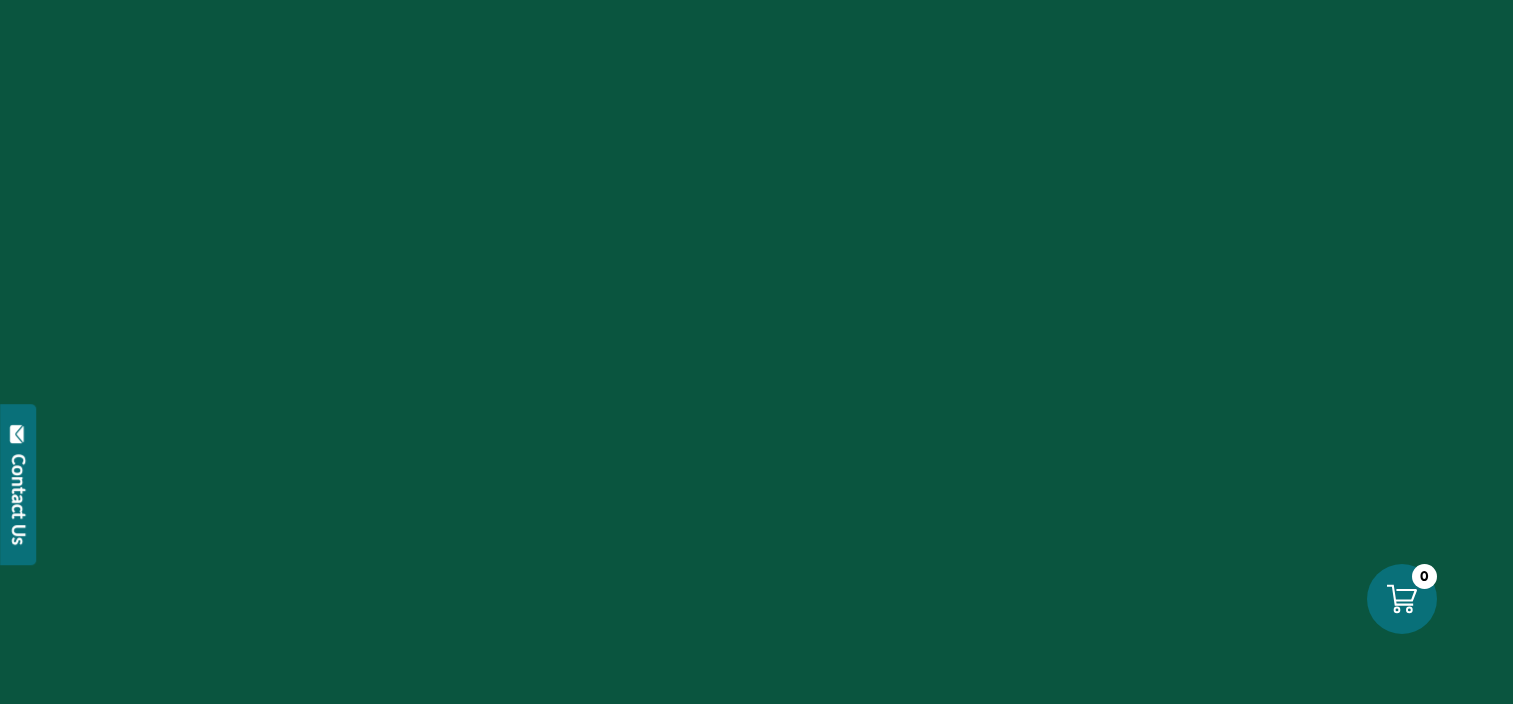 scroll, scrollTop: 0, scrollLeft: 0, axis: both 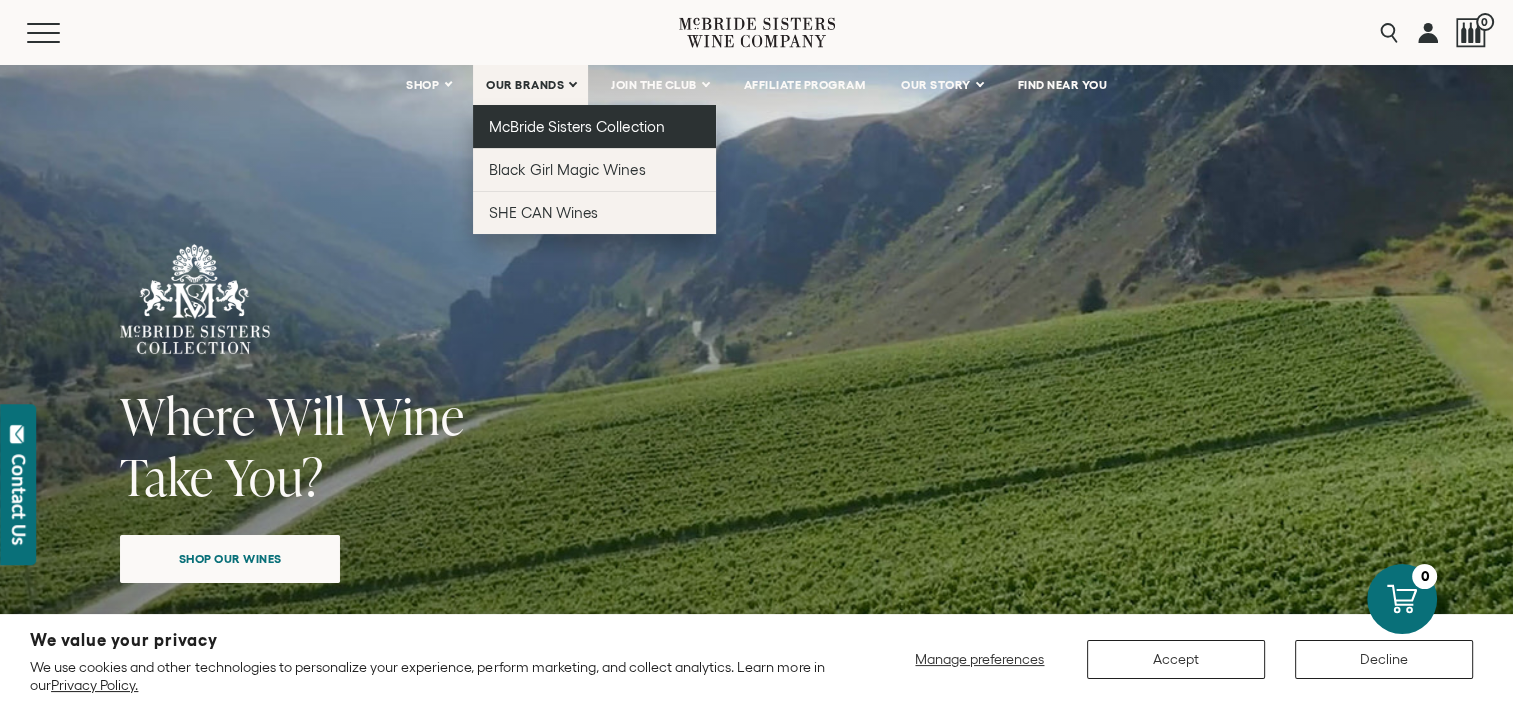 click on "McBride Sisters Collection" at bounding box center [577, 126] 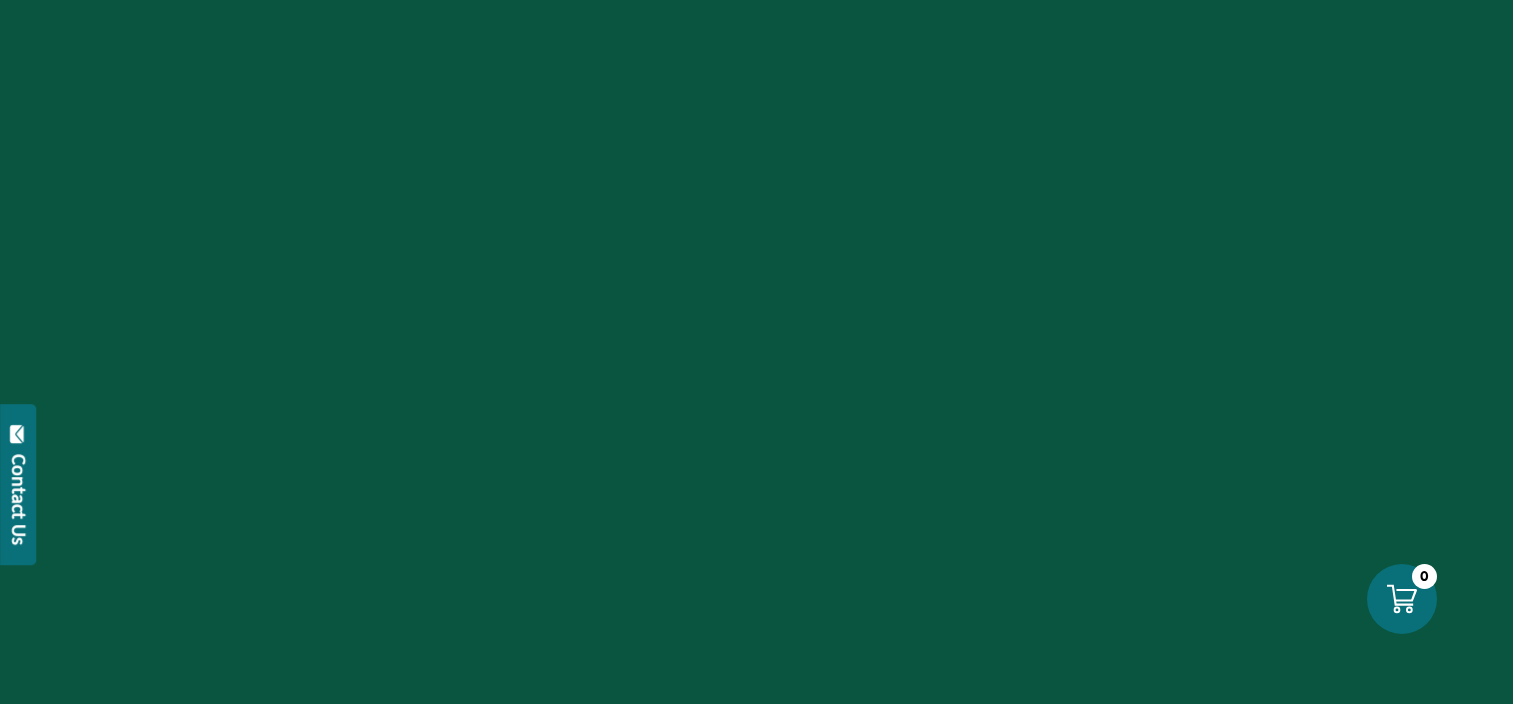 scroll, scrollTop: 0, scrollLeft: 0, axis: both 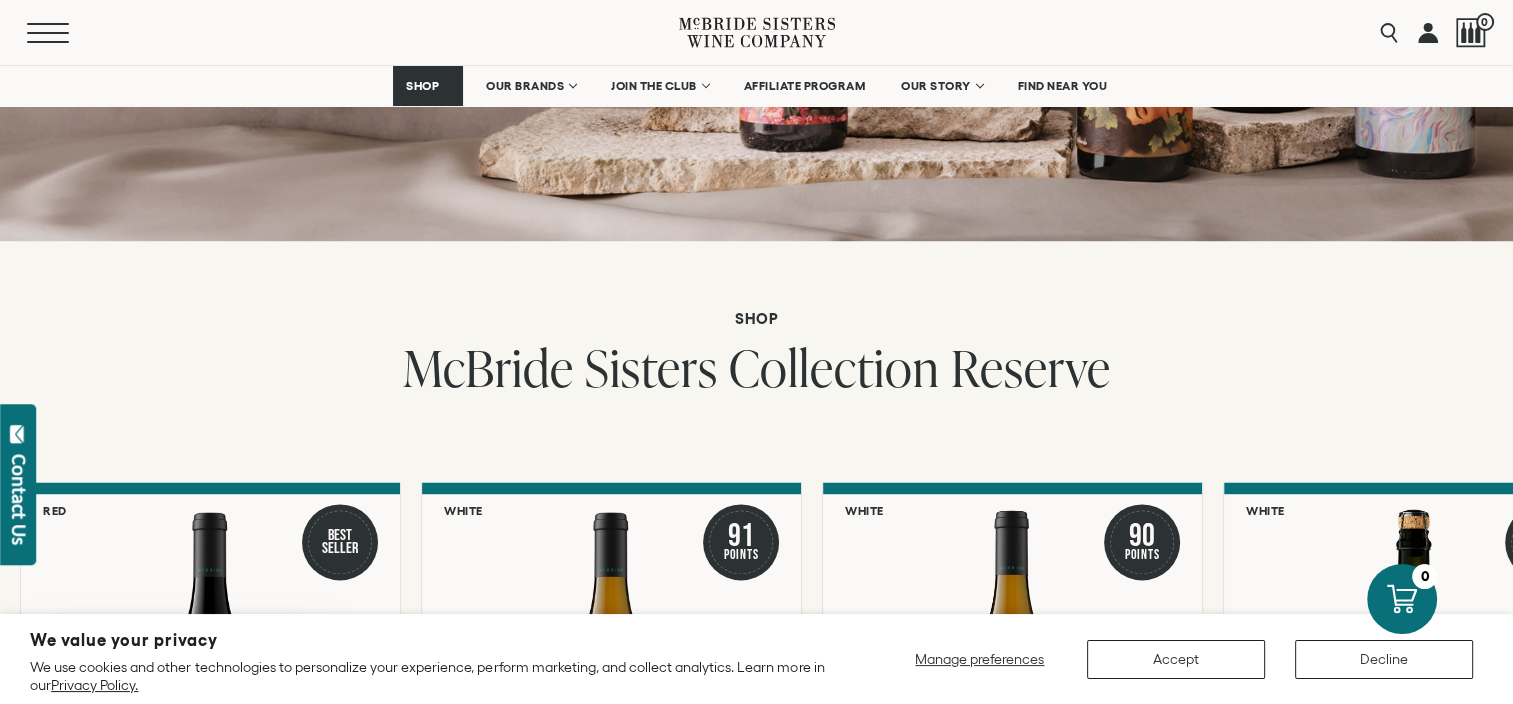 click on "Menu" at bounding box center (63, 33) 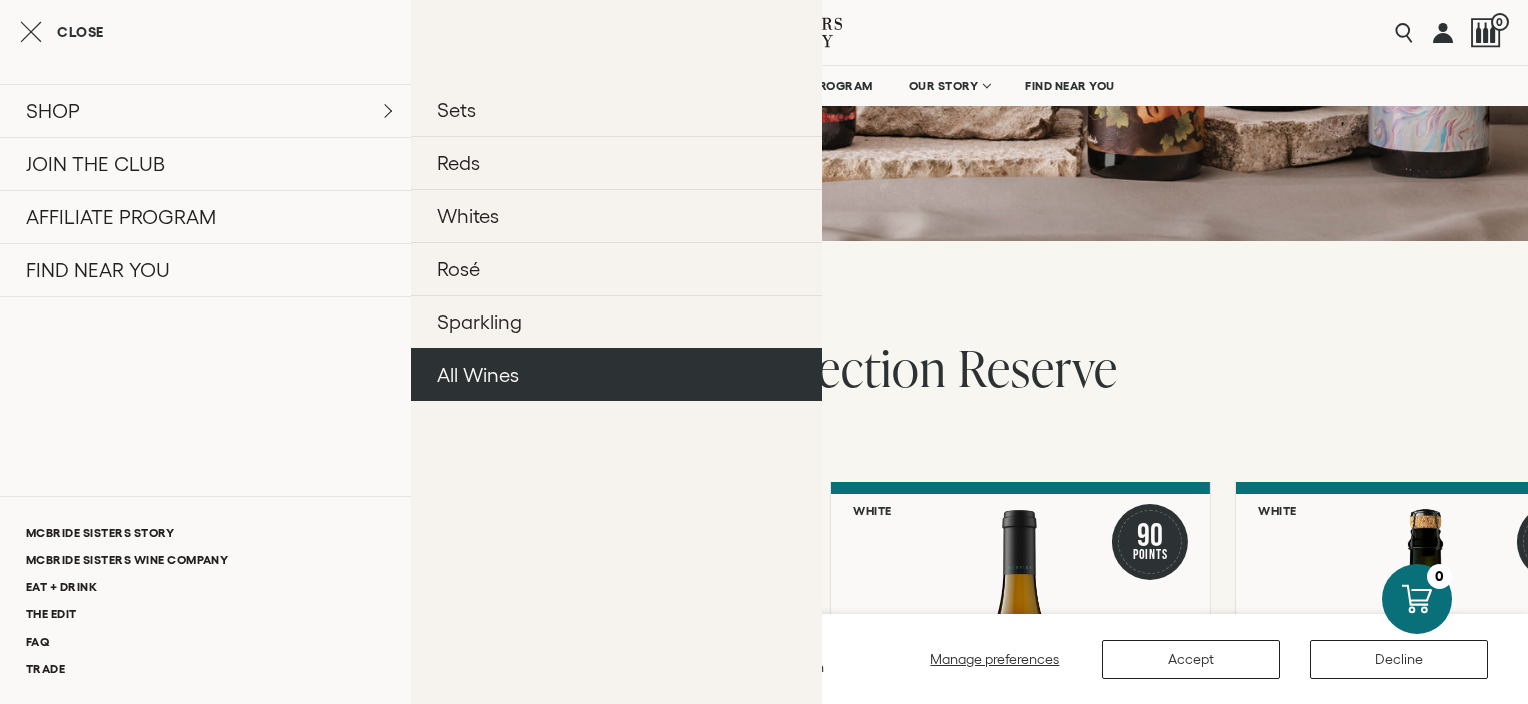 click on "All Wines" at bounding box center [616, 374] 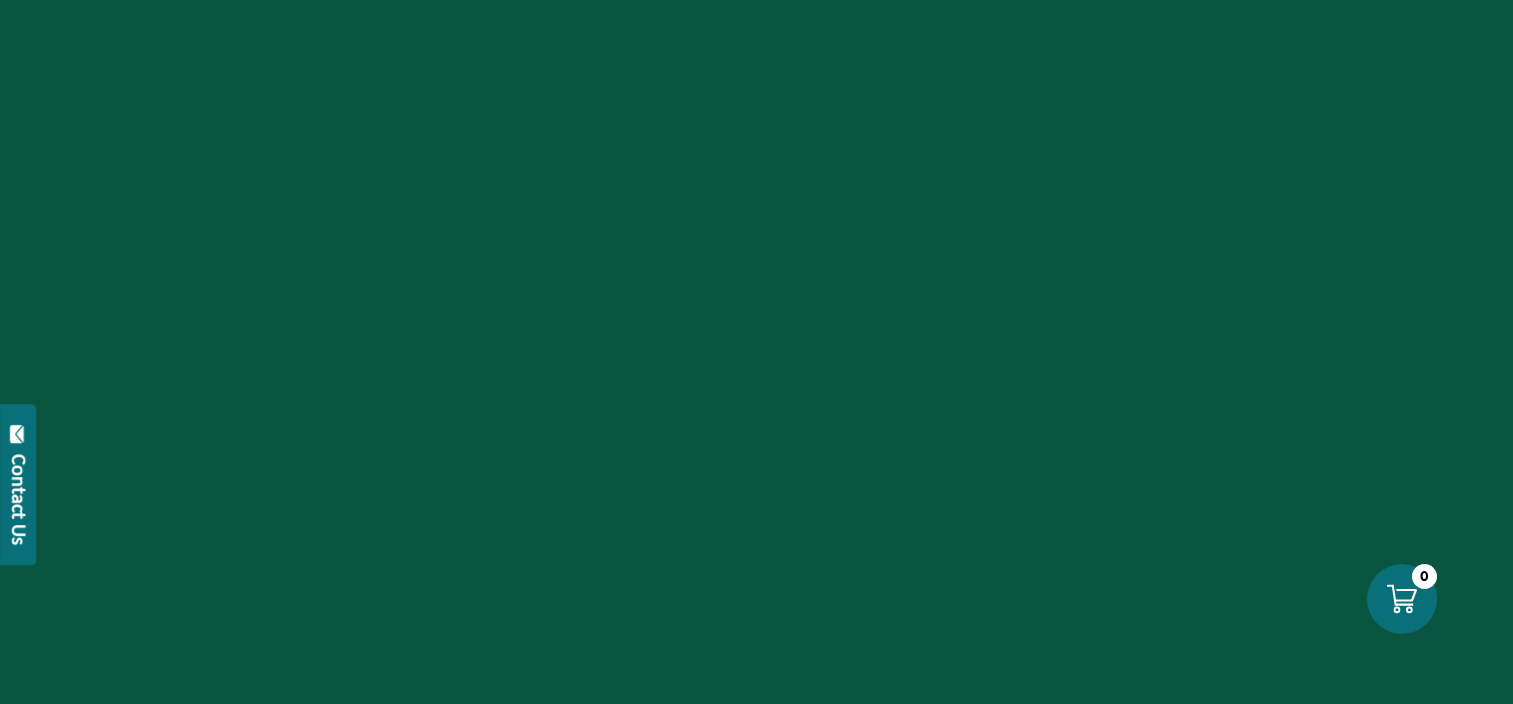 scroll, scrollTop: 0, scrollLeft: 0, axis: both 